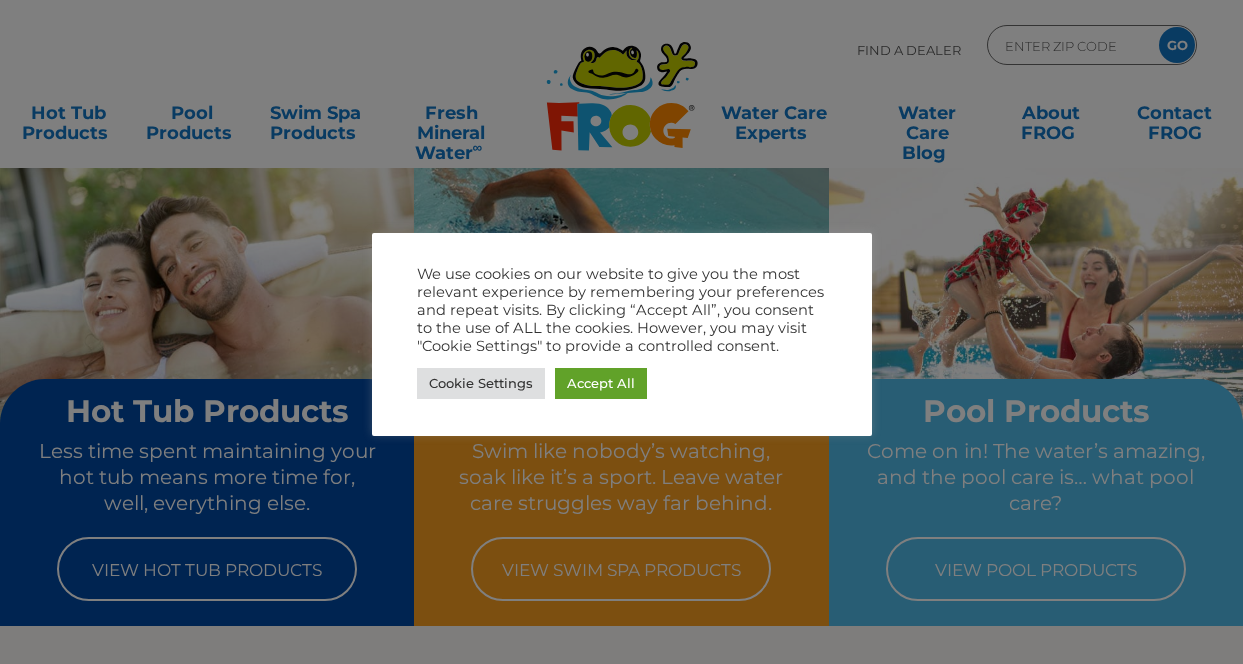 scroll, scrollTop: 0, scrollLeft: 0, axis: both 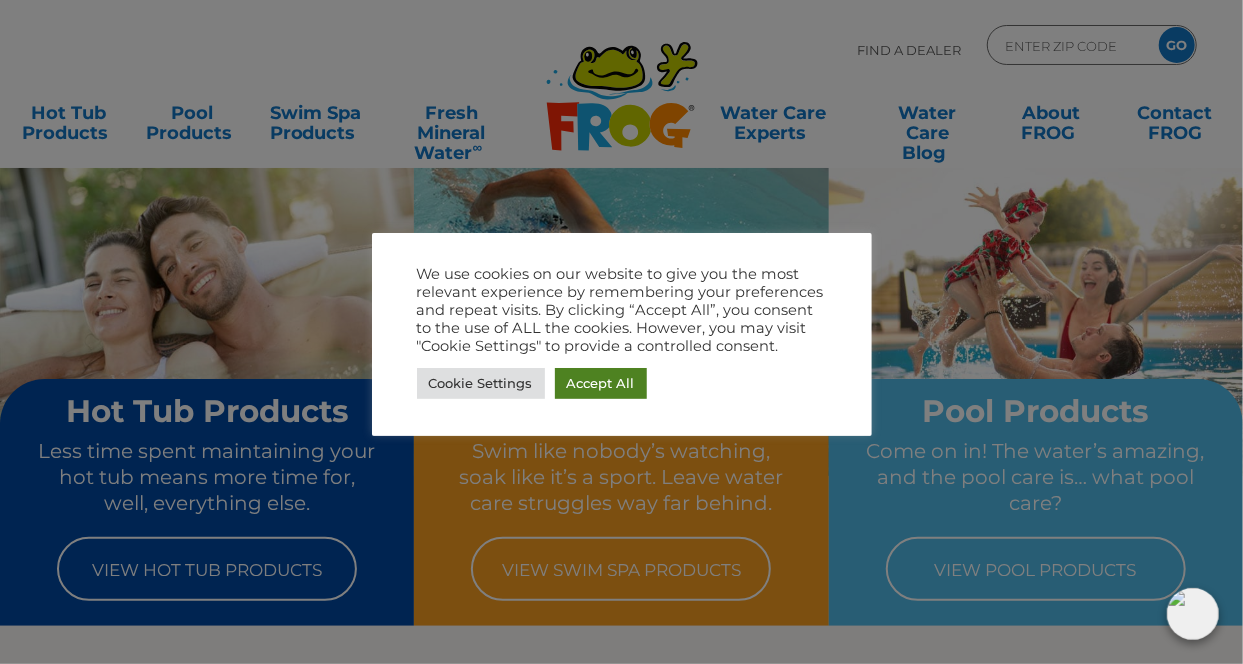 click on "Accept All" at bounding box center (601, 383) 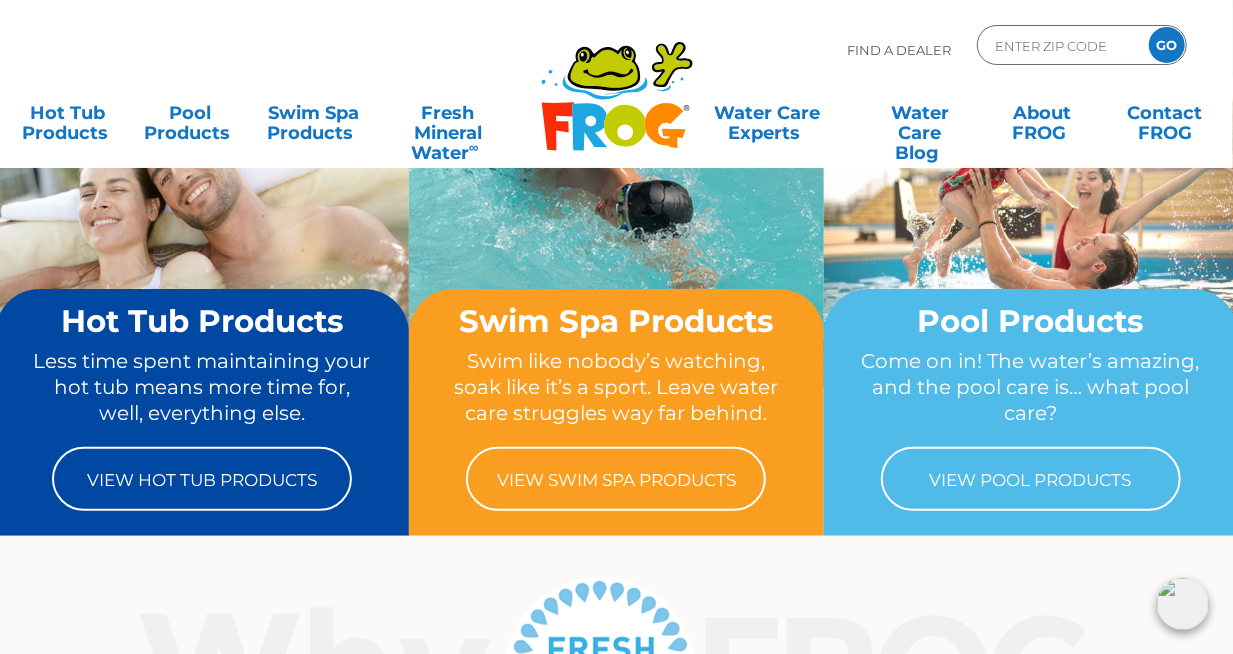 scroll, scrollTop: 0, scrollLeft: 0, axis: both 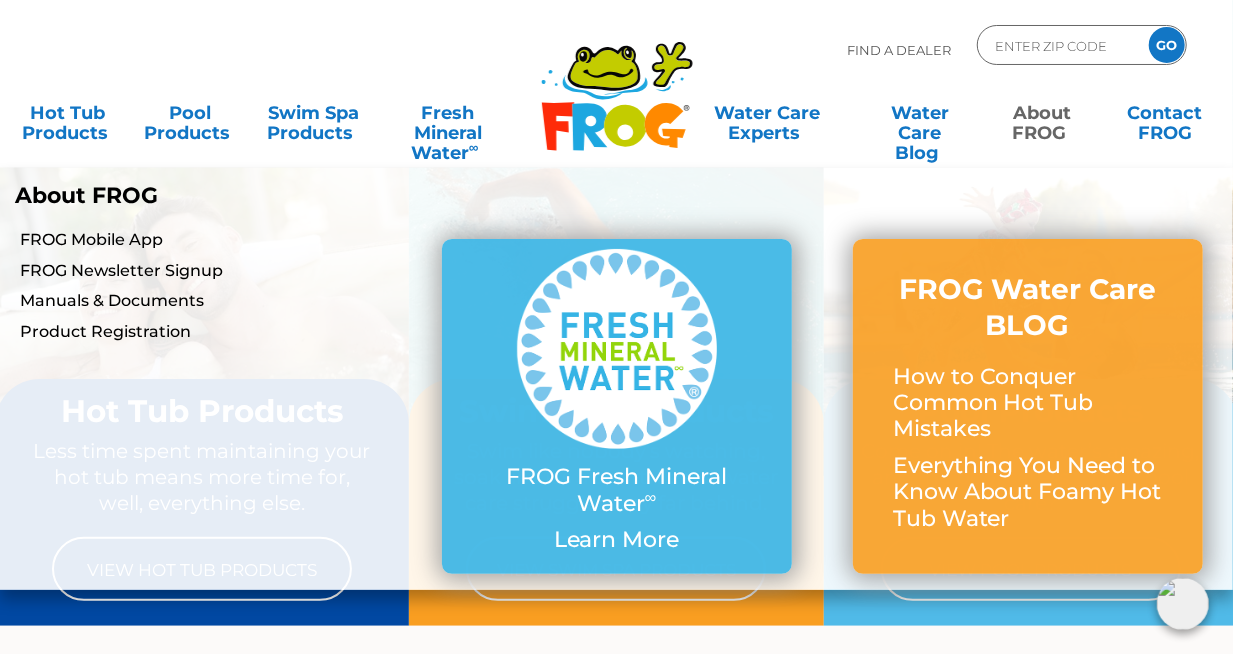 click on "About  FROG" at bounding box center (1042, 113) 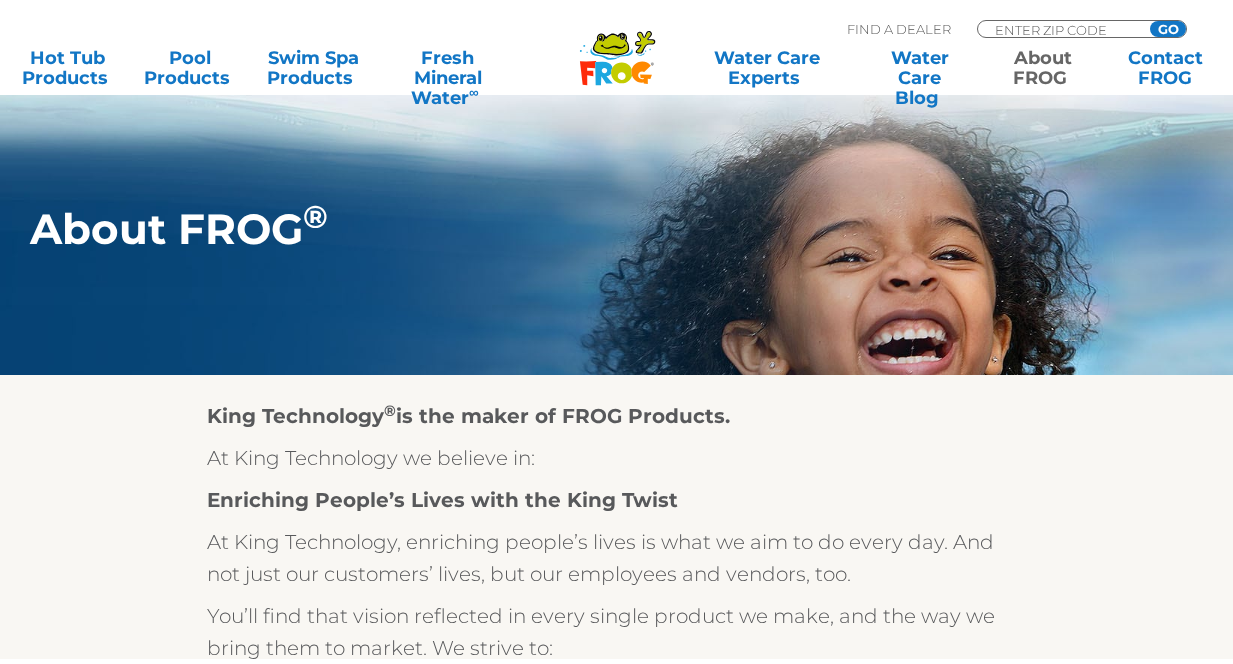 scroll, scrollTop: 183, scrollLeft: 0, axis: vertical 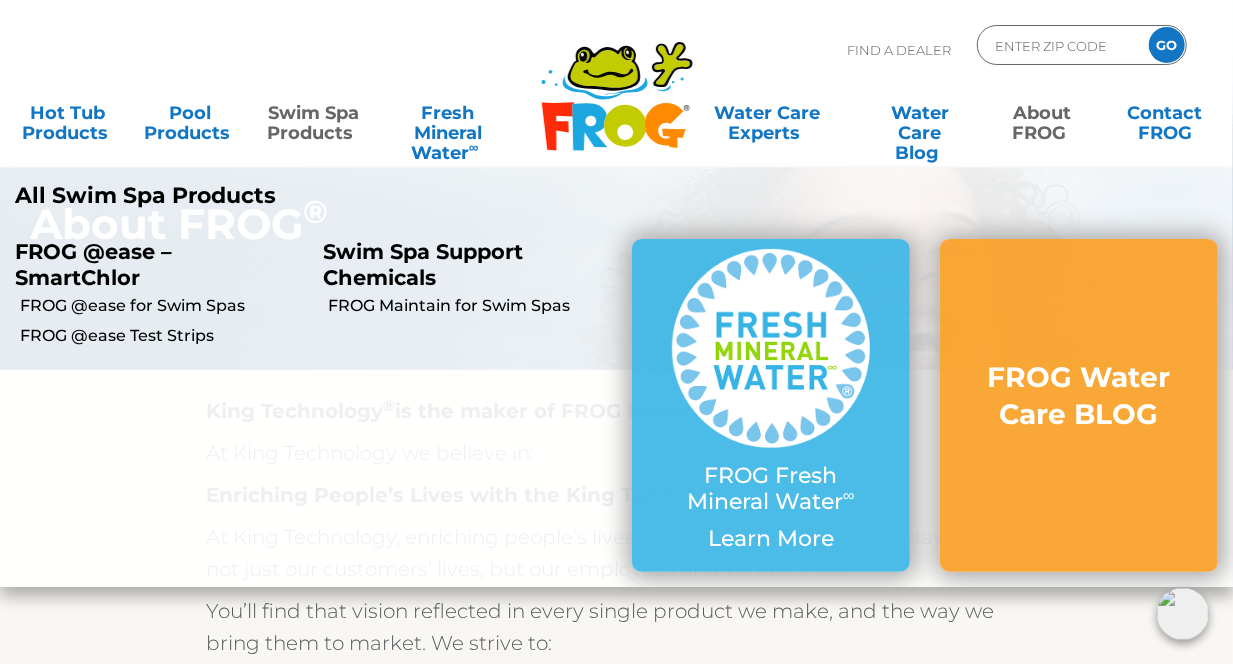 click on "Swim Spa Support Chemicals" at bounding box center (462, 264) 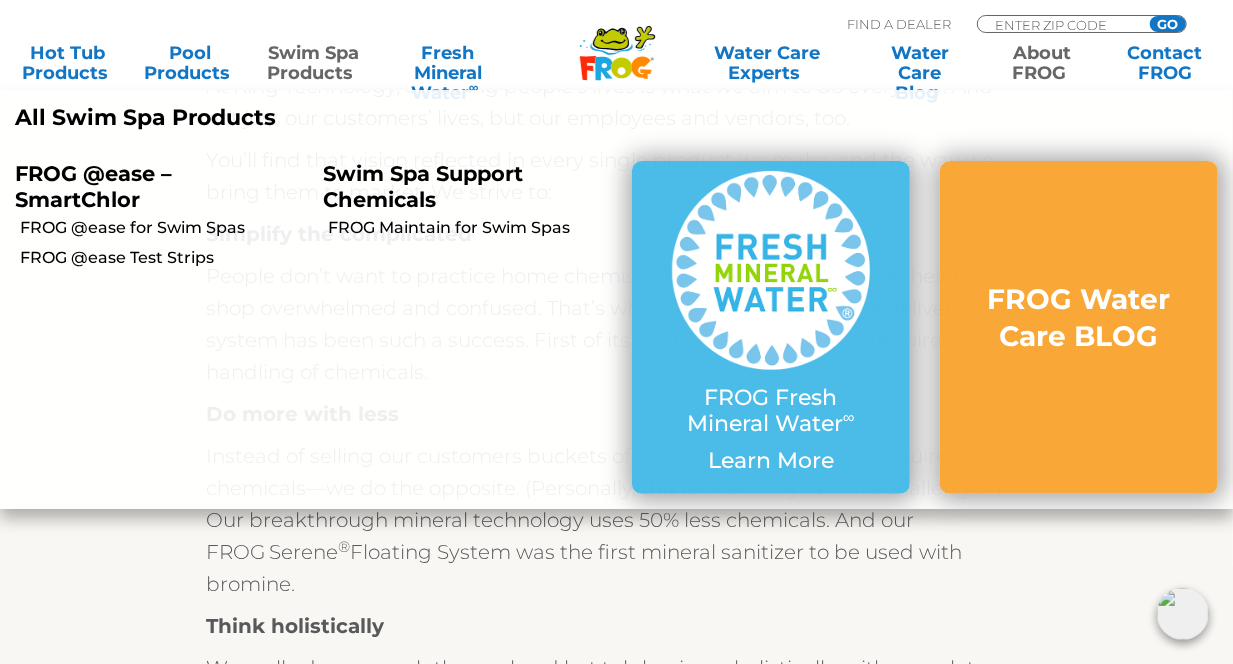 scroll, scrollTop: 483, scrollLeft: 0, axis: vertical 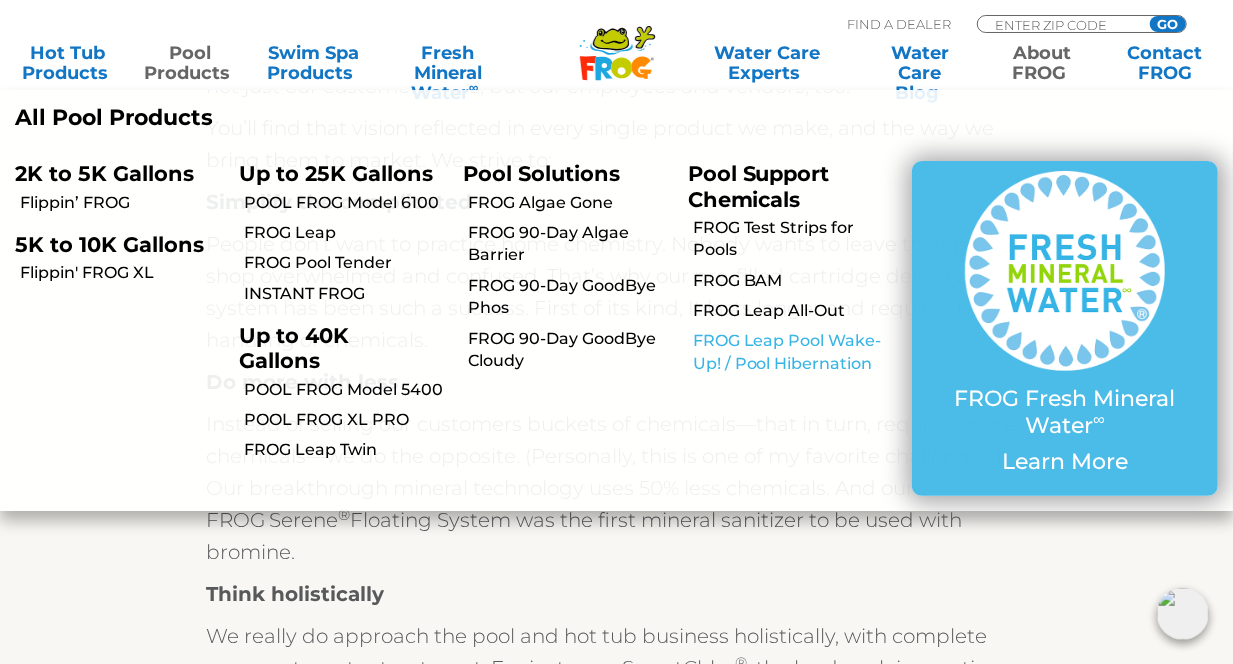 click on "FROG Leap Pool Wake-Up! / Pool Hibernation" at bounding box center (795, 352) 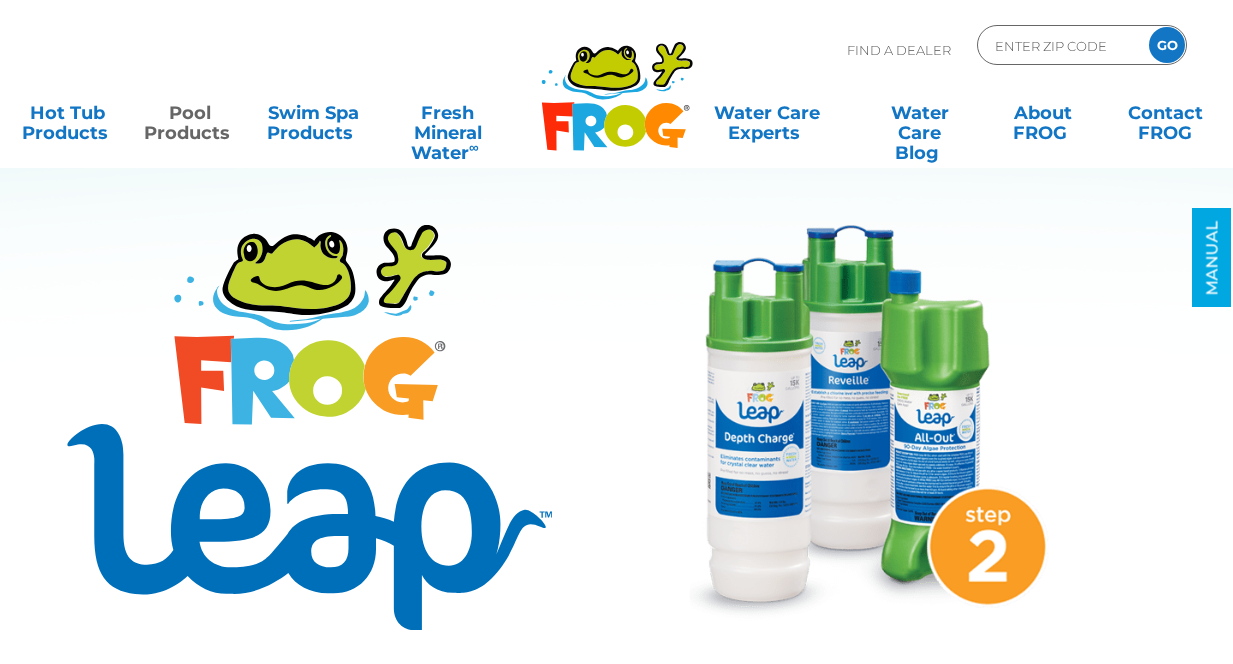 scroll, scrollTop: 0, scrollLeft: 0, axis: both 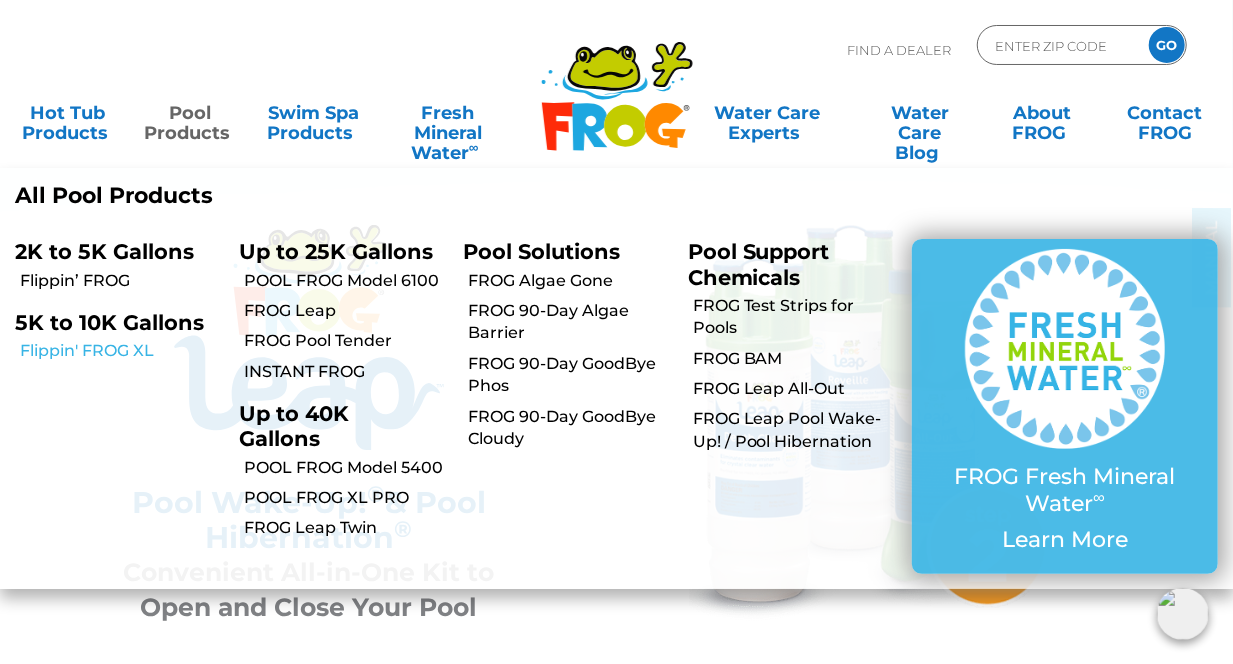 click on "Flippin' FROG XL" at bounding box center [122, 351] 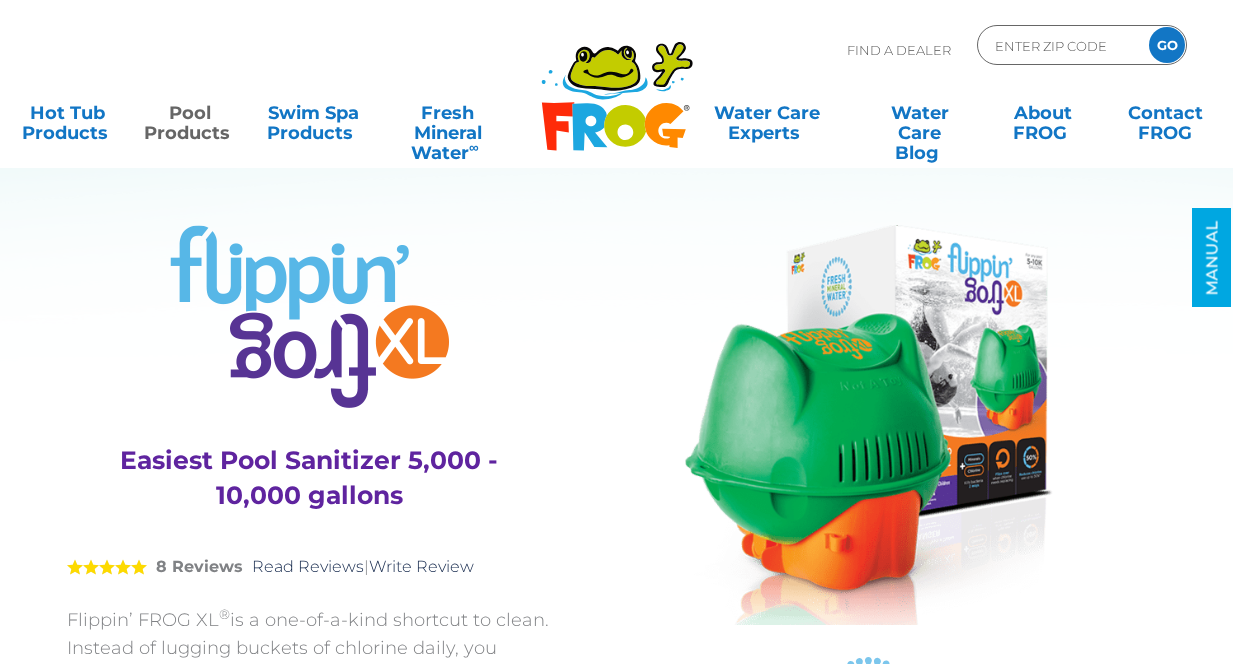 scroll, scrollTop: 0, scrollLeft: 0, axis: both 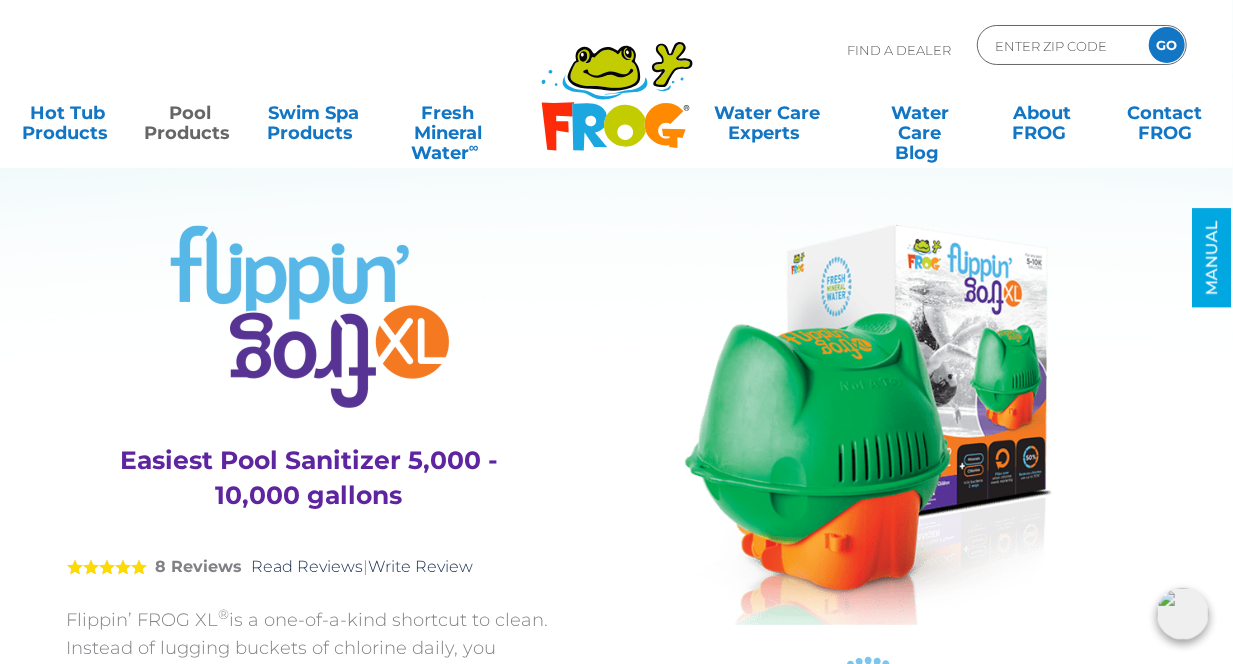 click at bounding box center [868, 425] 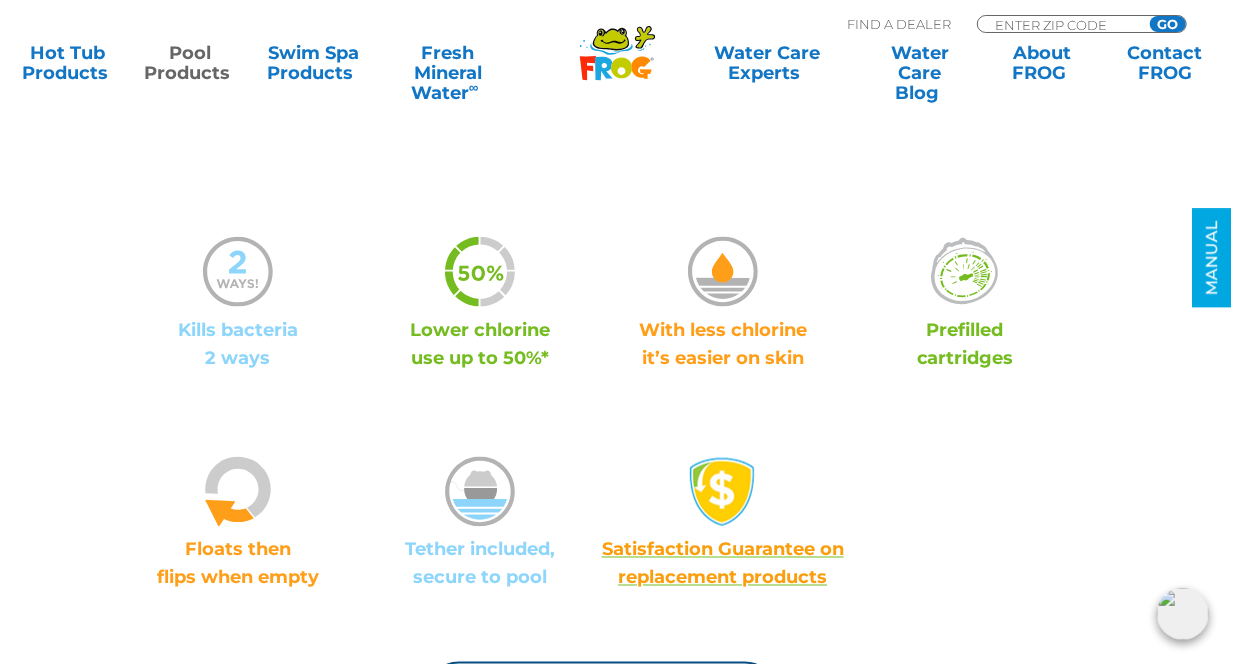 scroll, scrollTop: 1333, scrollLeft: 0, axis: vertical 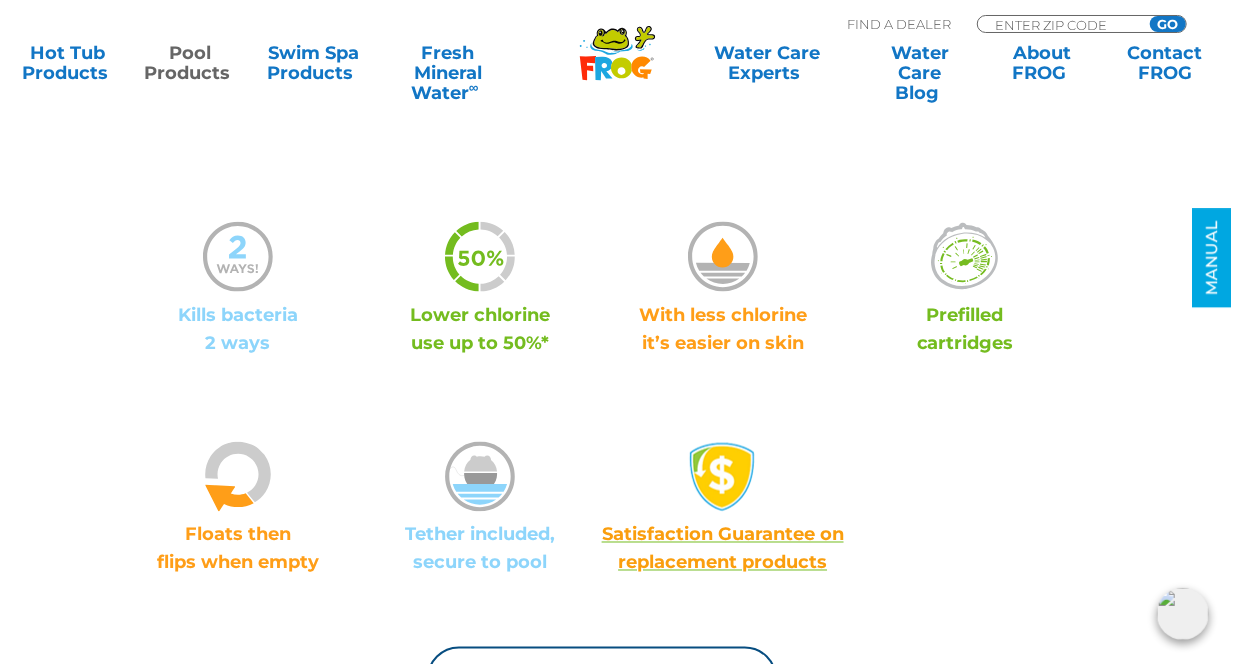 click on "Satisfaction Guarantee on replacement products" at bounding box center (723, 549) 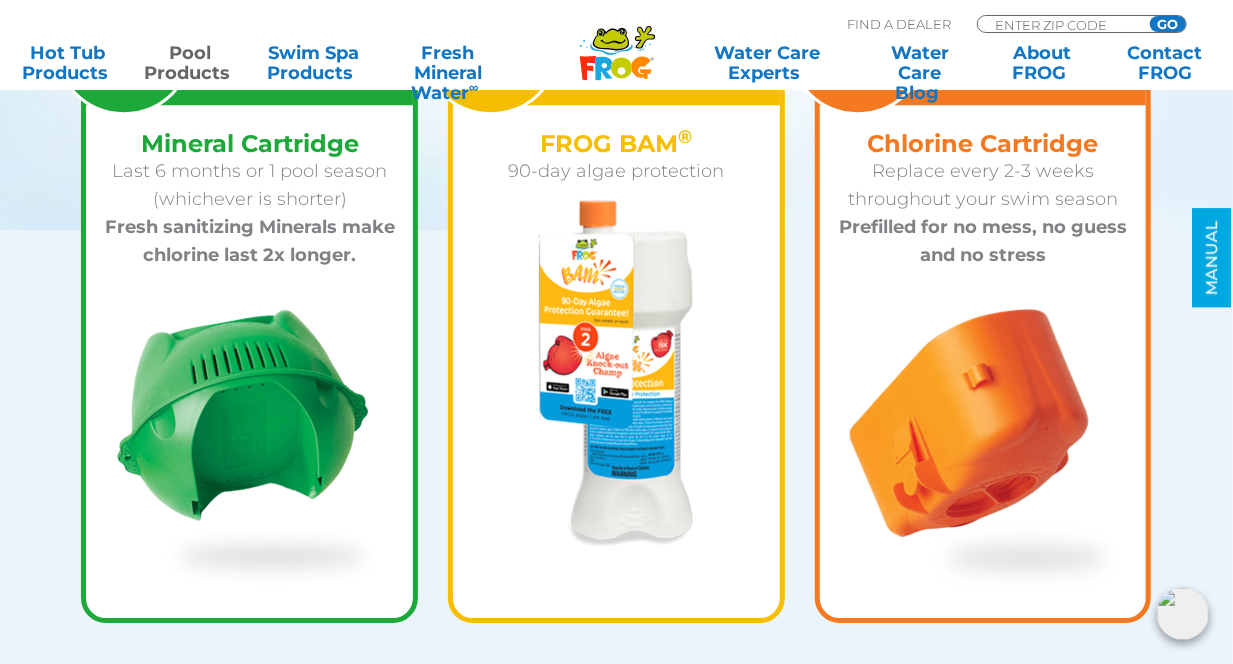 scroll, scrollTop: 3000, scrollLeft: 0, axis: vertical 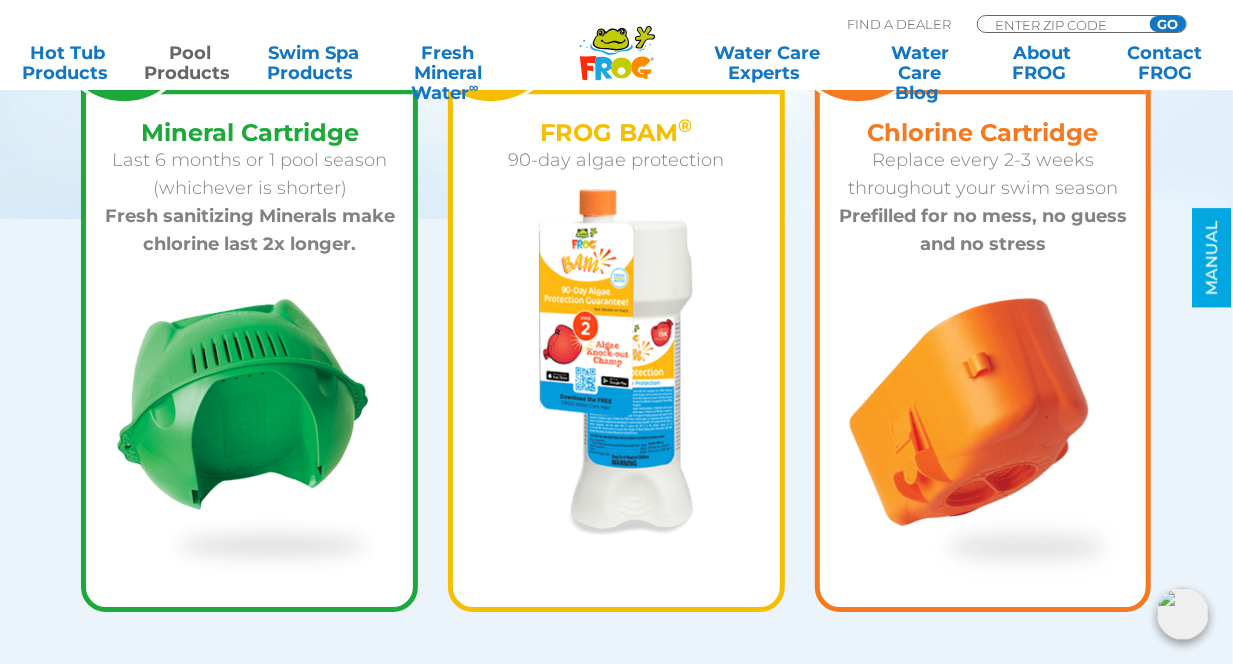 click at bounding box center [983, 440] 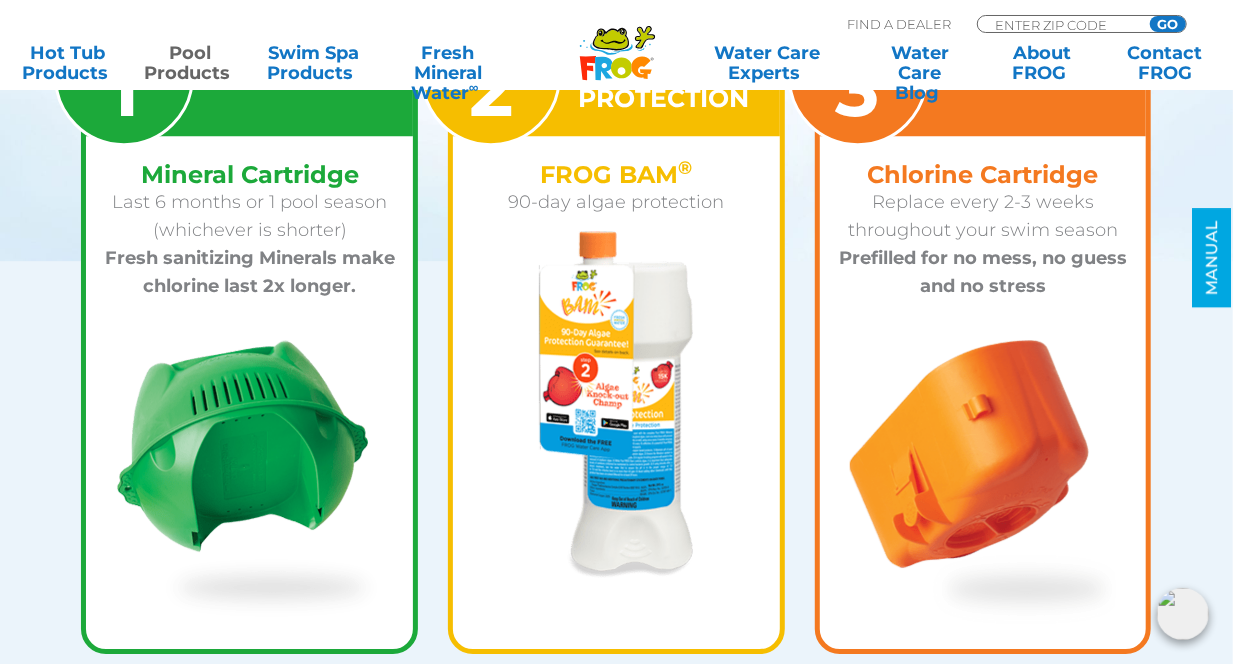 scroll, scrollTop: 2916, scrollLeft: 0, axis: vertical 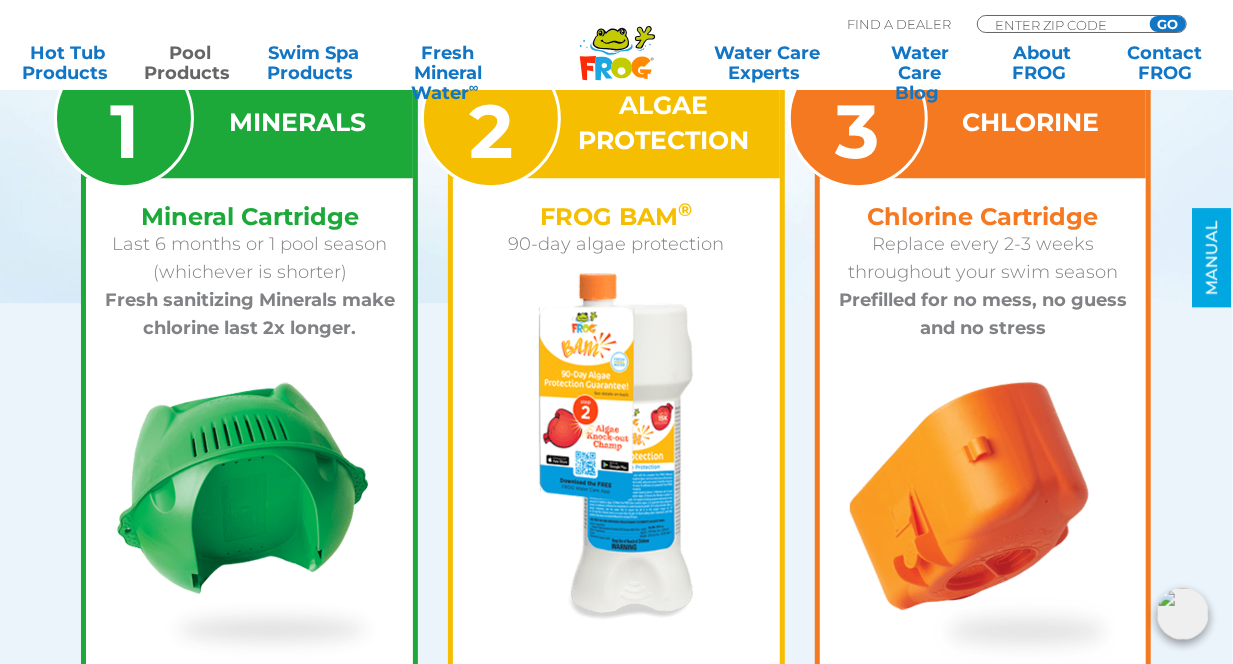 click on "CHLORINE" at bounding box center (1030, 122) 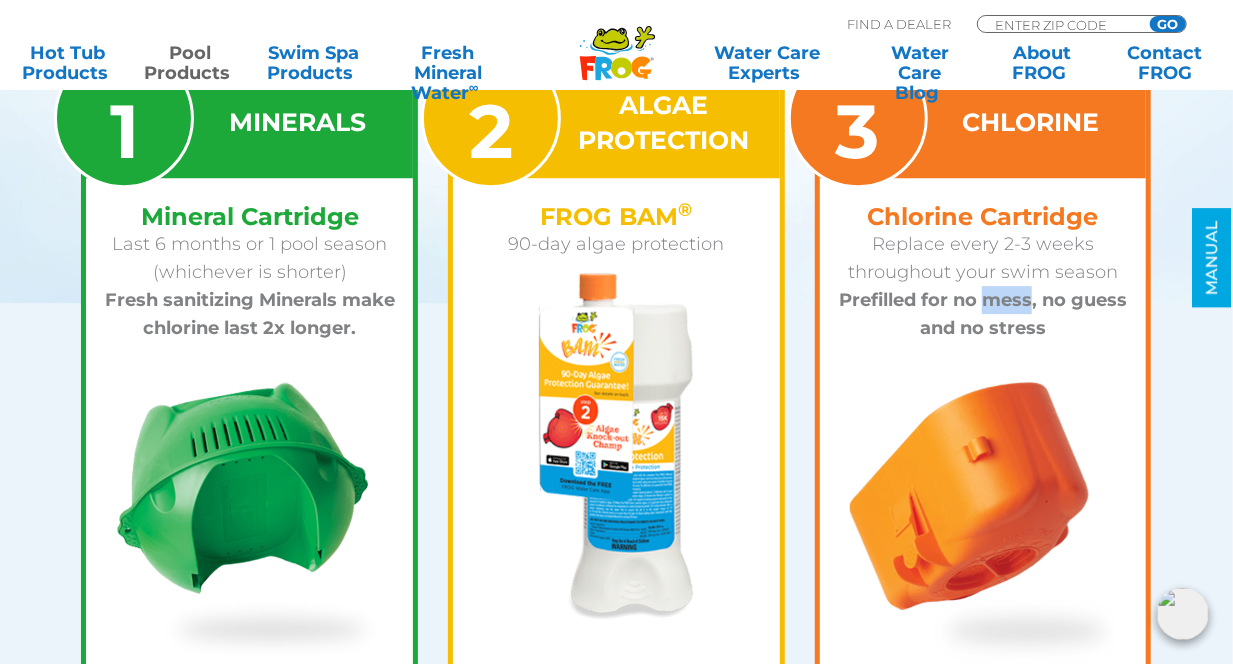 click on "Prefilled for no mess, no guess and no stress" at bounding box center (983, 314) 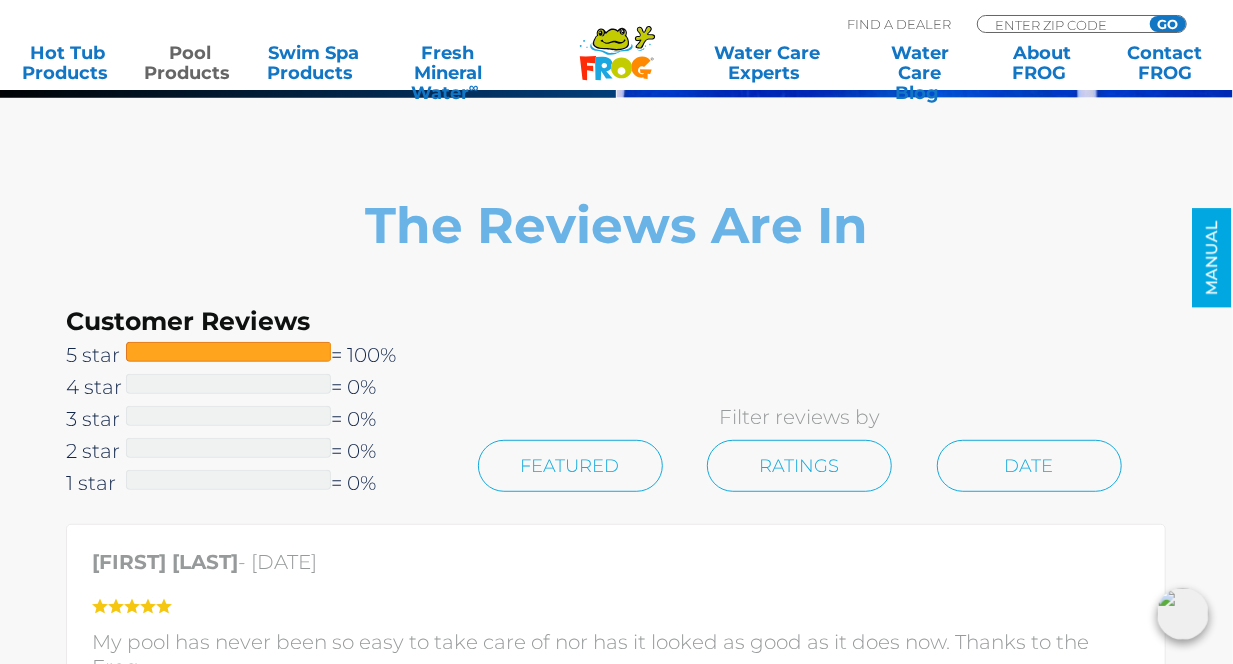 scroll, scrollTop: 4109, scrollLeft: 0, axis: vertical 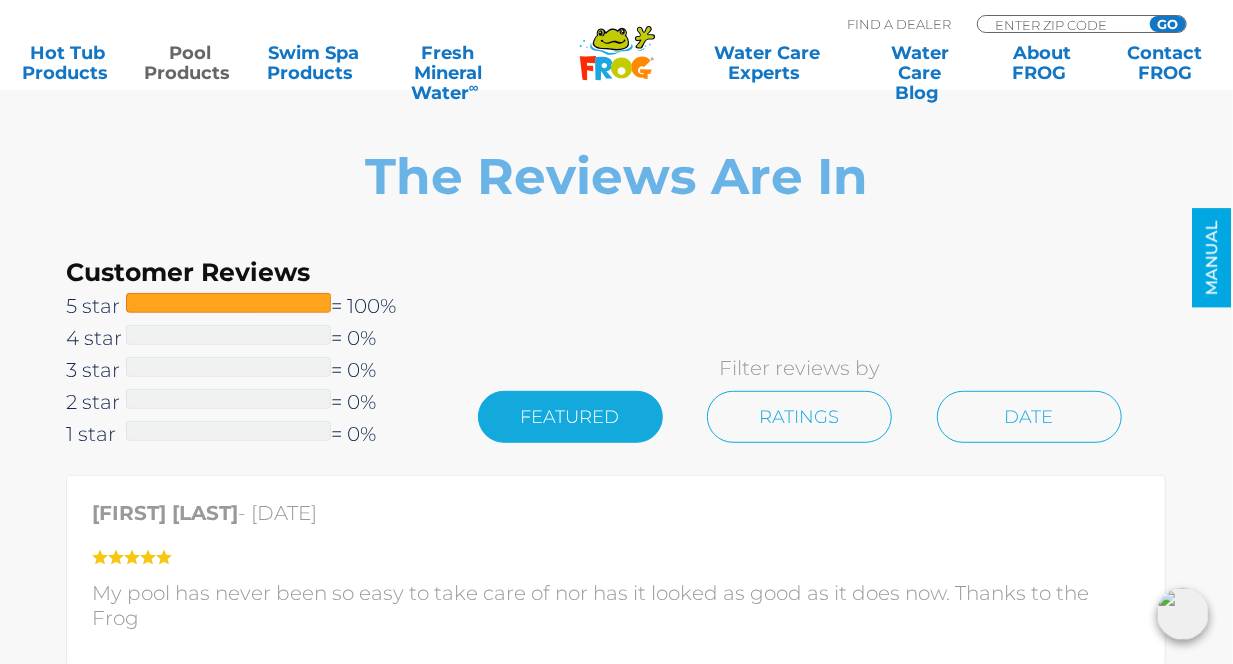 click on "Featured" at bounding box center (570, 417) 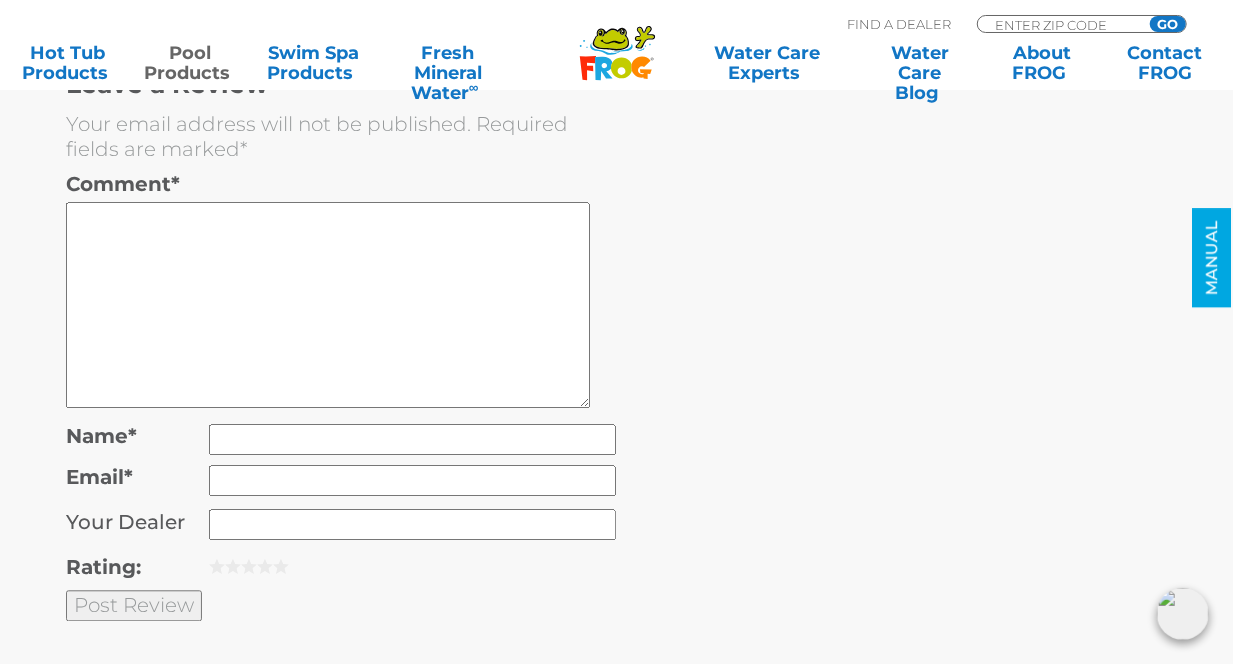 scroll, scrollTop: 5676, scrollLeft: 0, axis: vertical 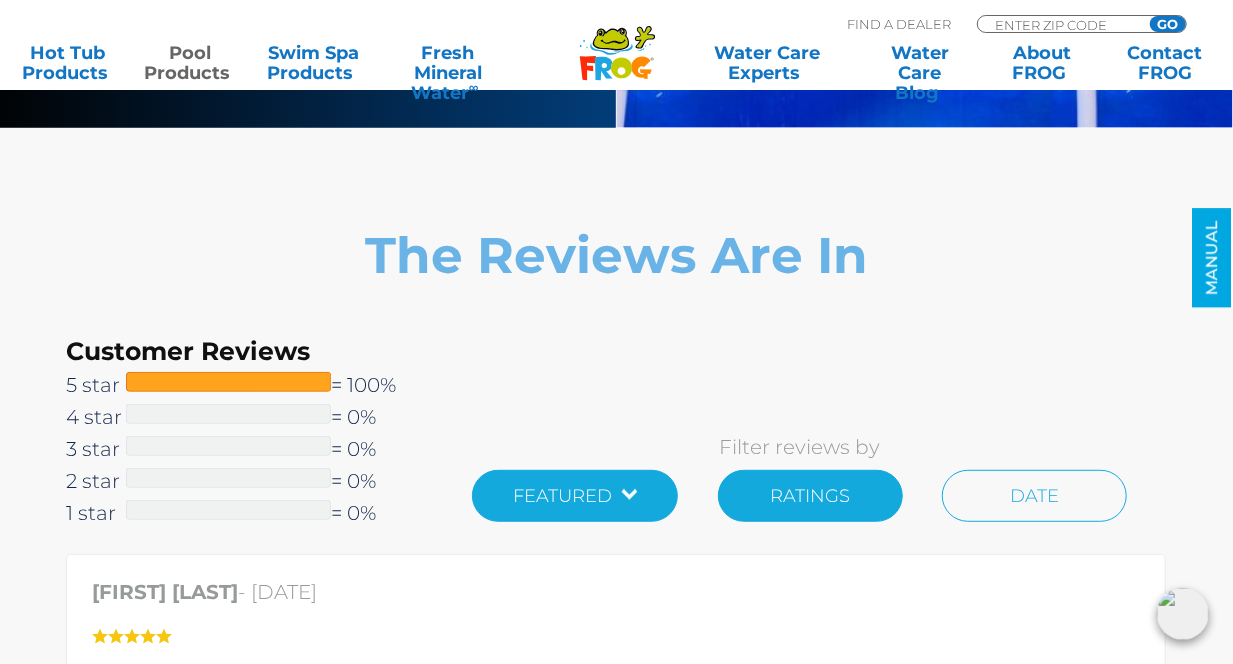 click on "Ratings" at bounding box center [810, 496] 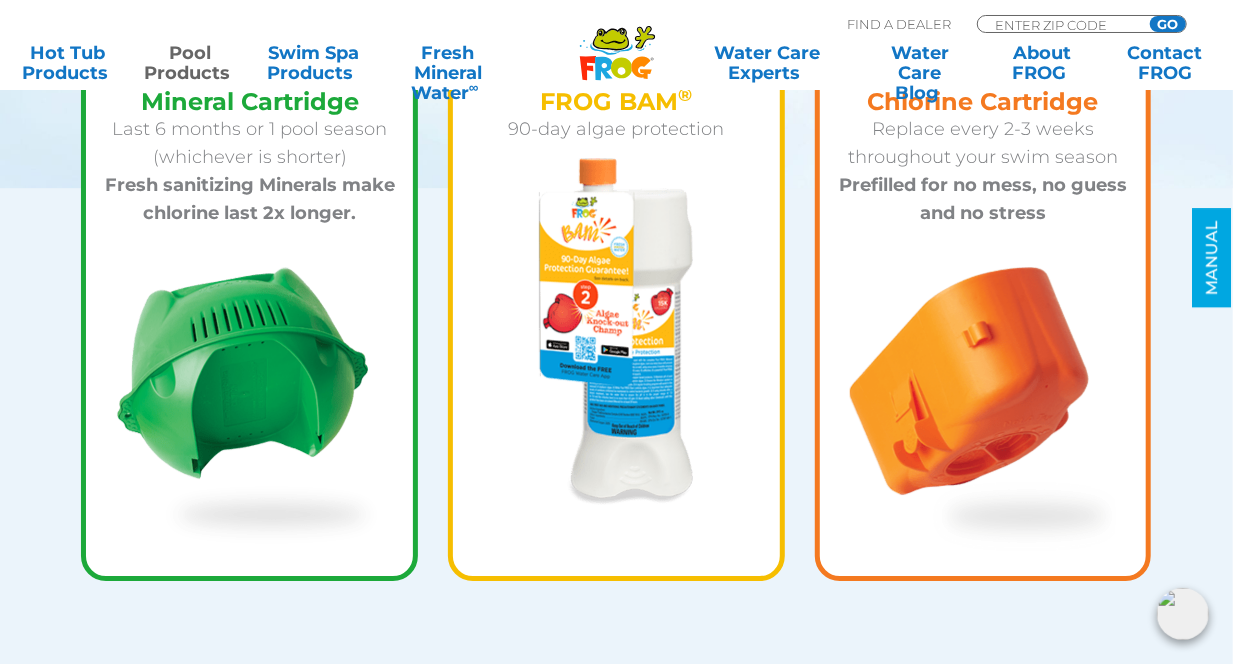 scroll, scrollTop: 3064, scrollLeft: 0, axis: vertical 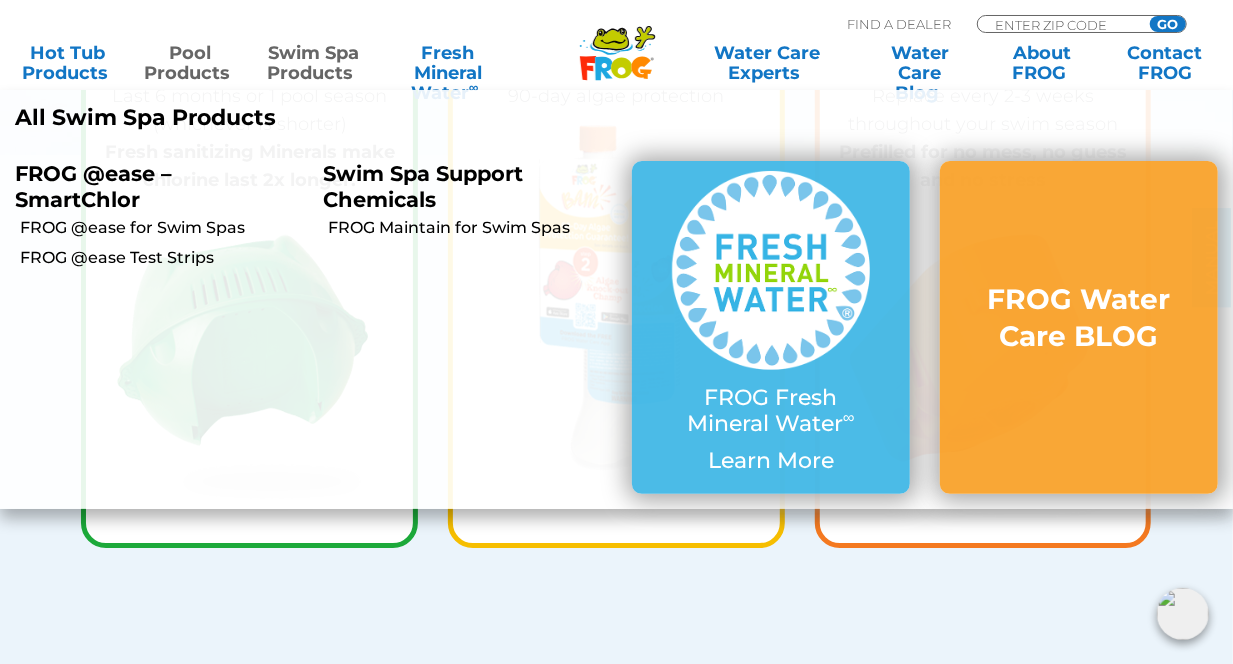 click on "Swim Spa  Products" at bounding box center (312, 63) 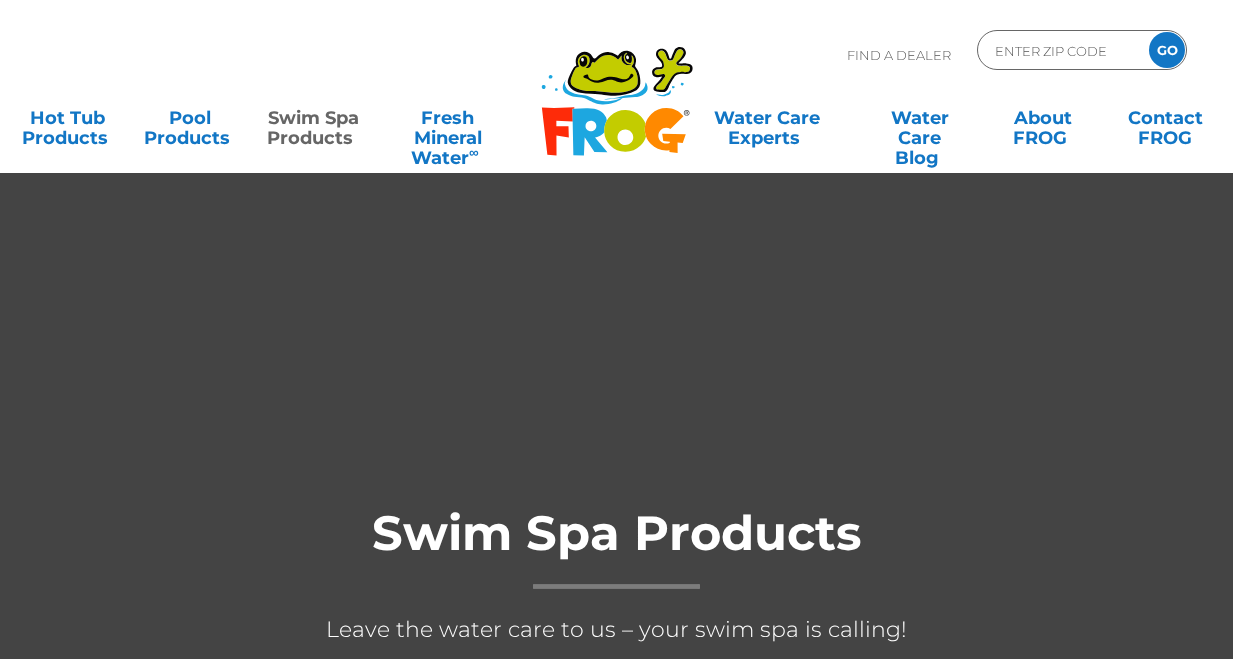 scroll, scrollTop: 0, scrollLeft: 0, axis: both 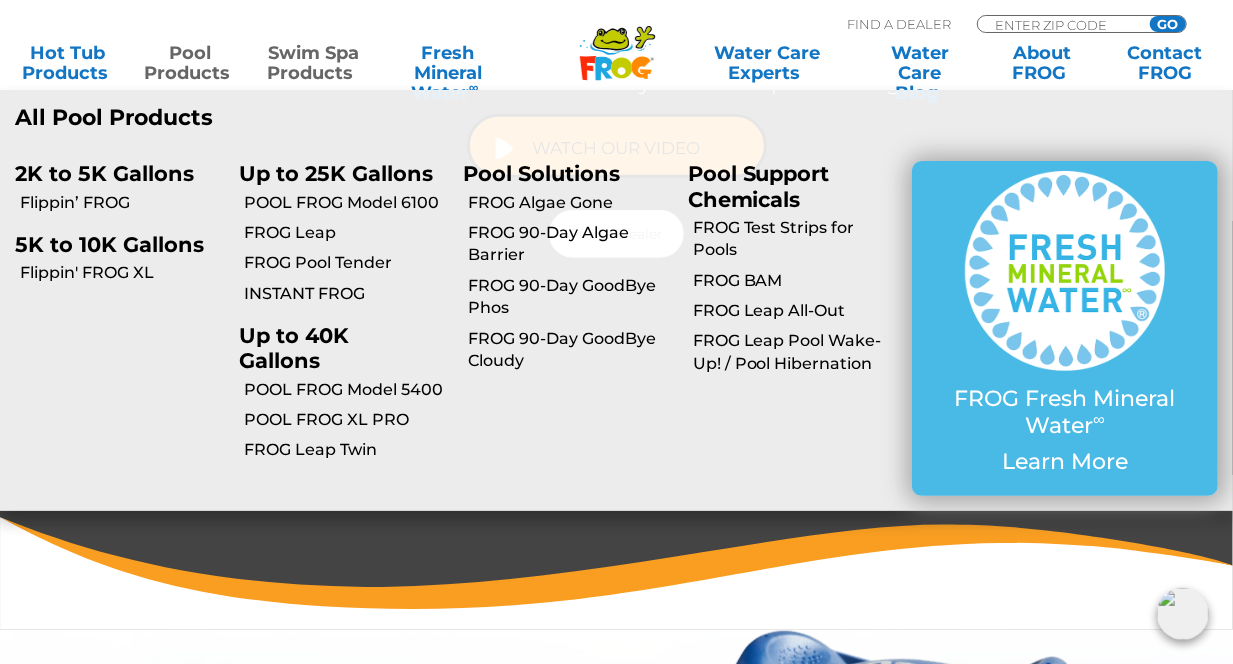 click on "Pool  Products" at bounding box center [190, 63] 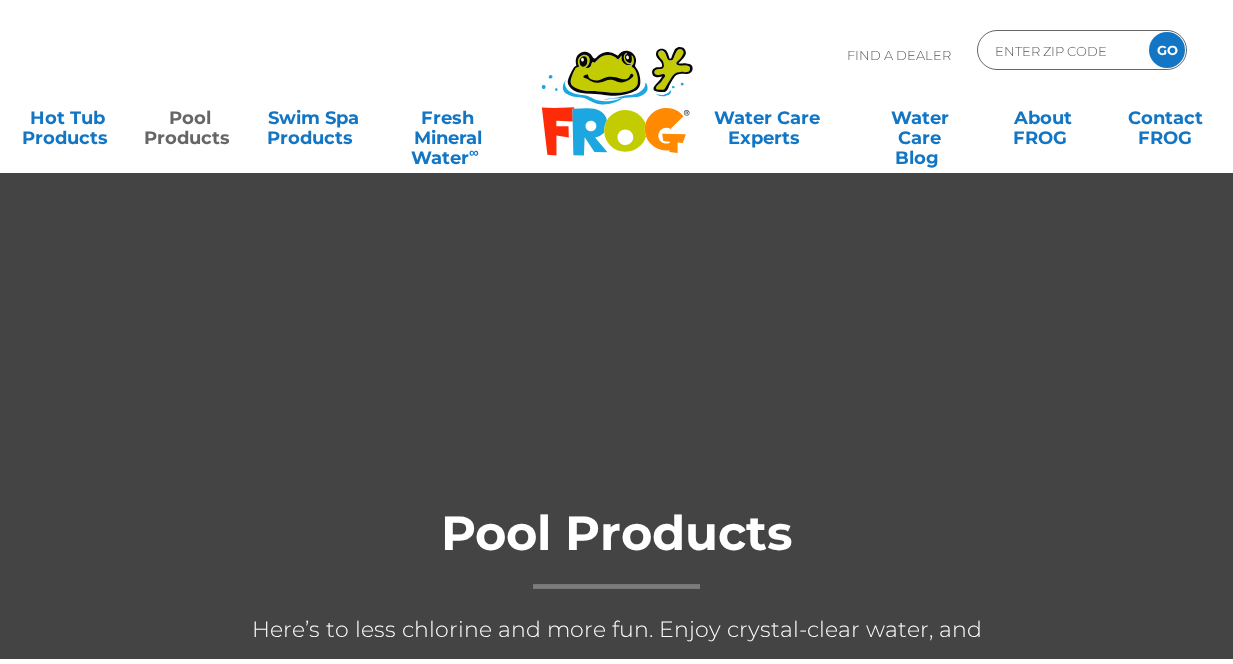 scroll, scrollTop: 0, scrollLeft: 0, axis: both 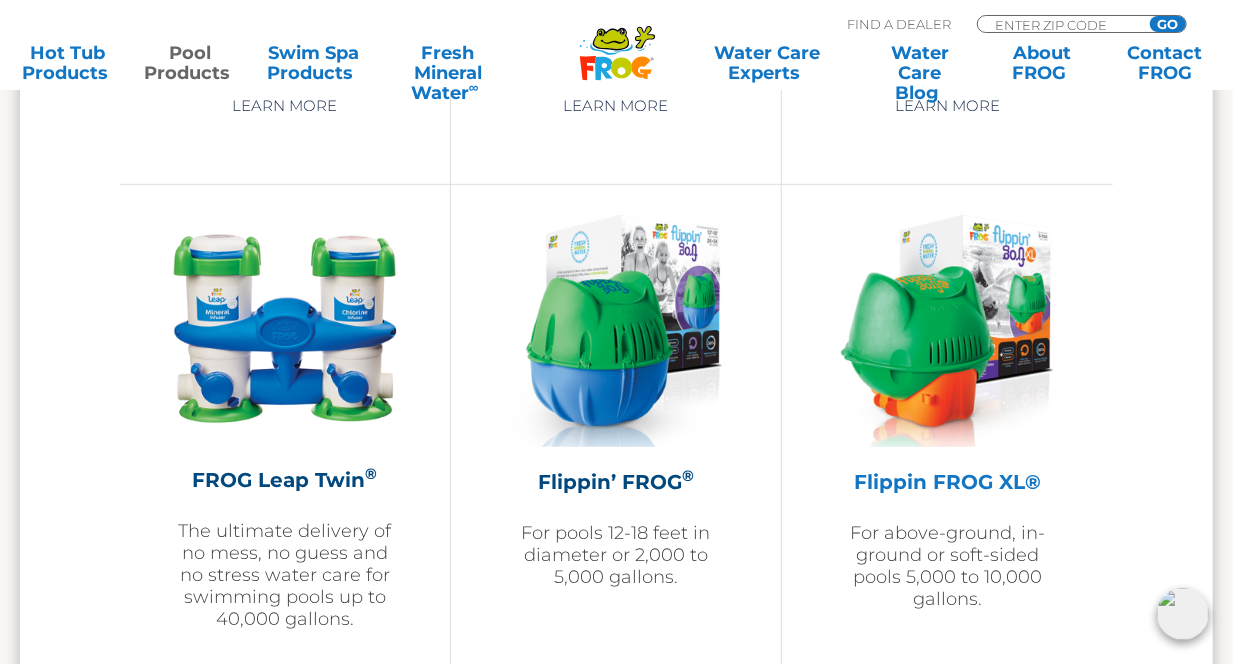 click on "For above-ground, in-ground or soft-sided pools 5,000 to 10,000 gallons." at bounding box center [947, 566] 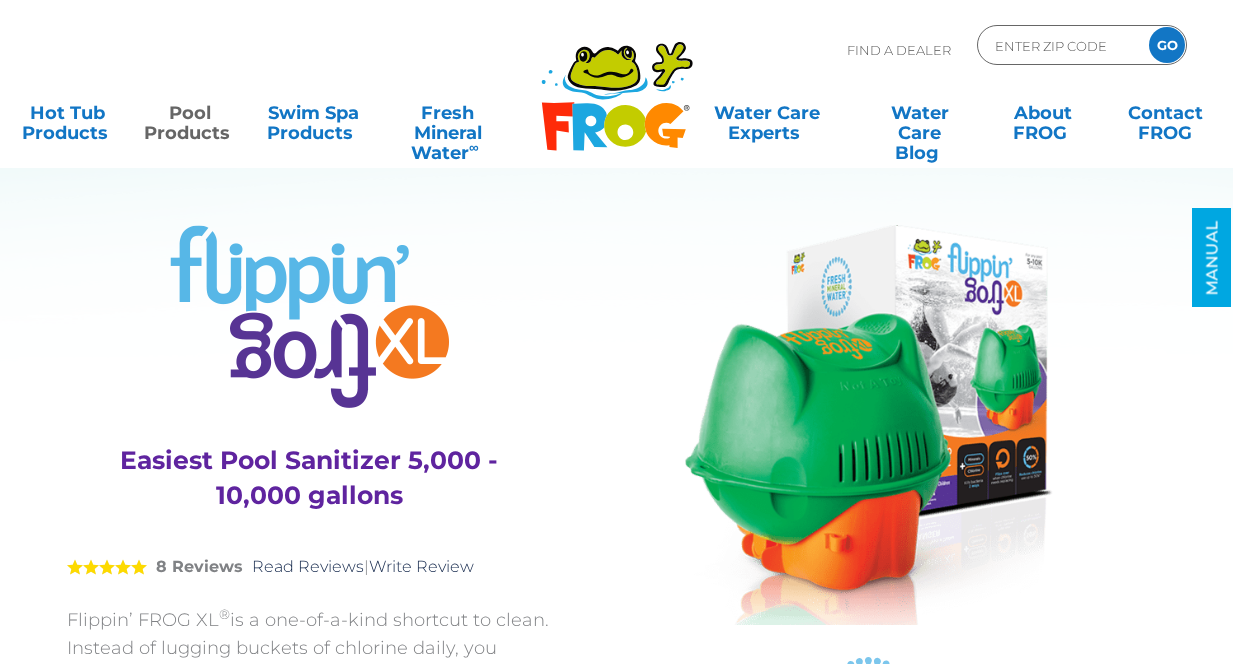 scroll, scrollTop: 0, scrollLeft: 0, axis: both 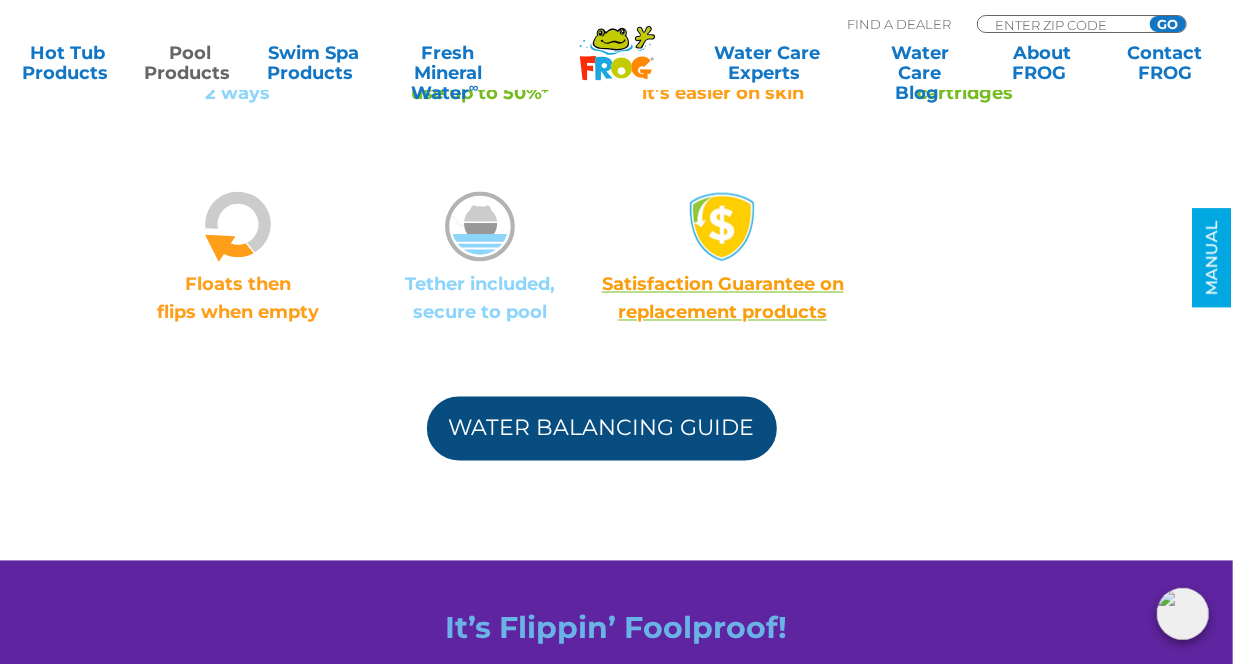click on "Water Balancing Guide" at bounding box center [602, 429] 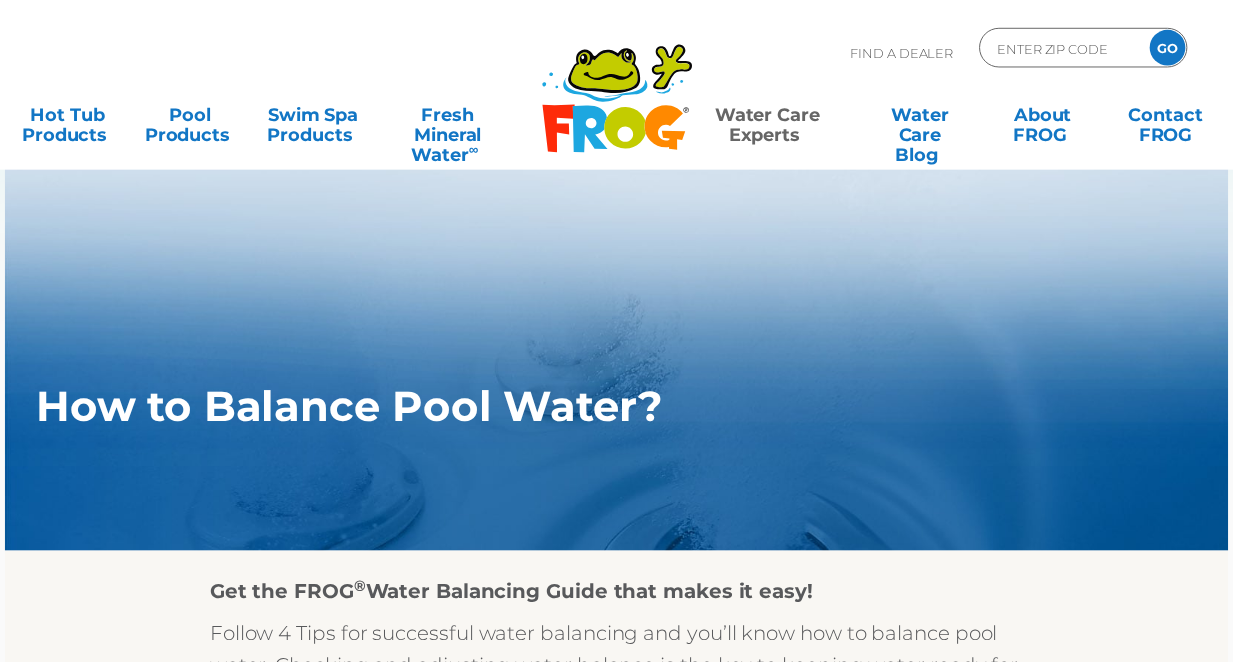 scroll, scrollTop: 0, scrollLeft: 0, axis: both 